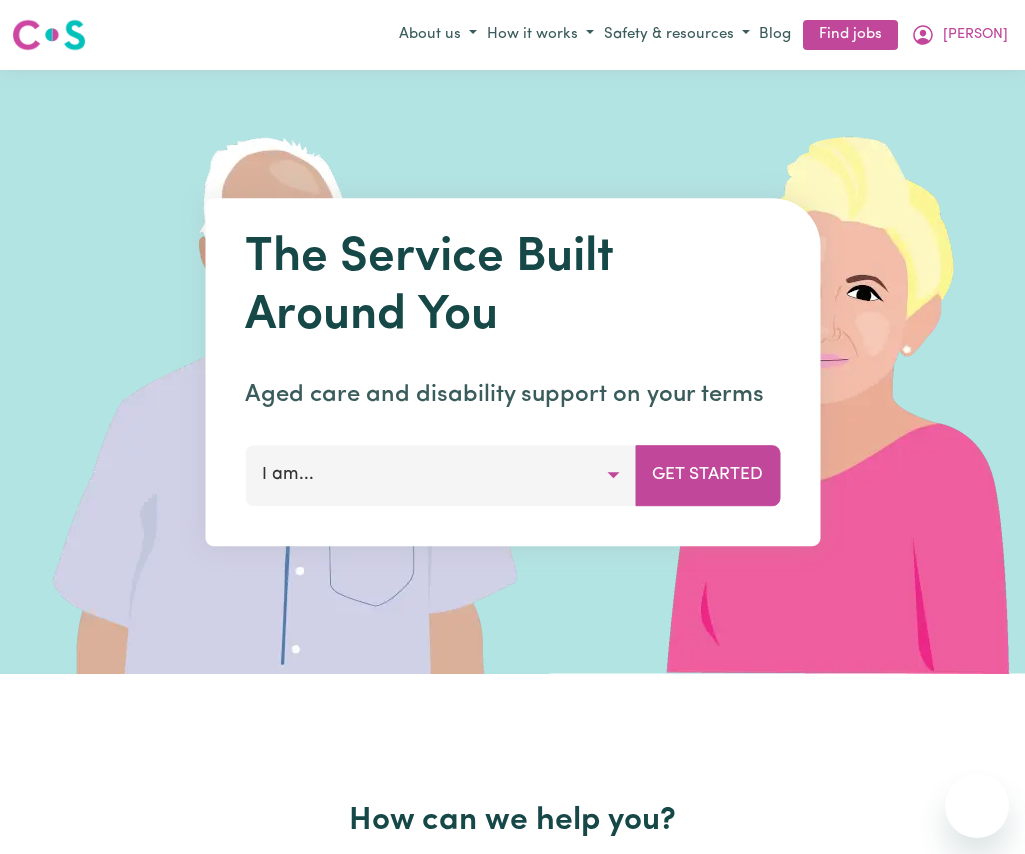 scroll, scrollTop: 0, scrollLeft: 0, axis: both 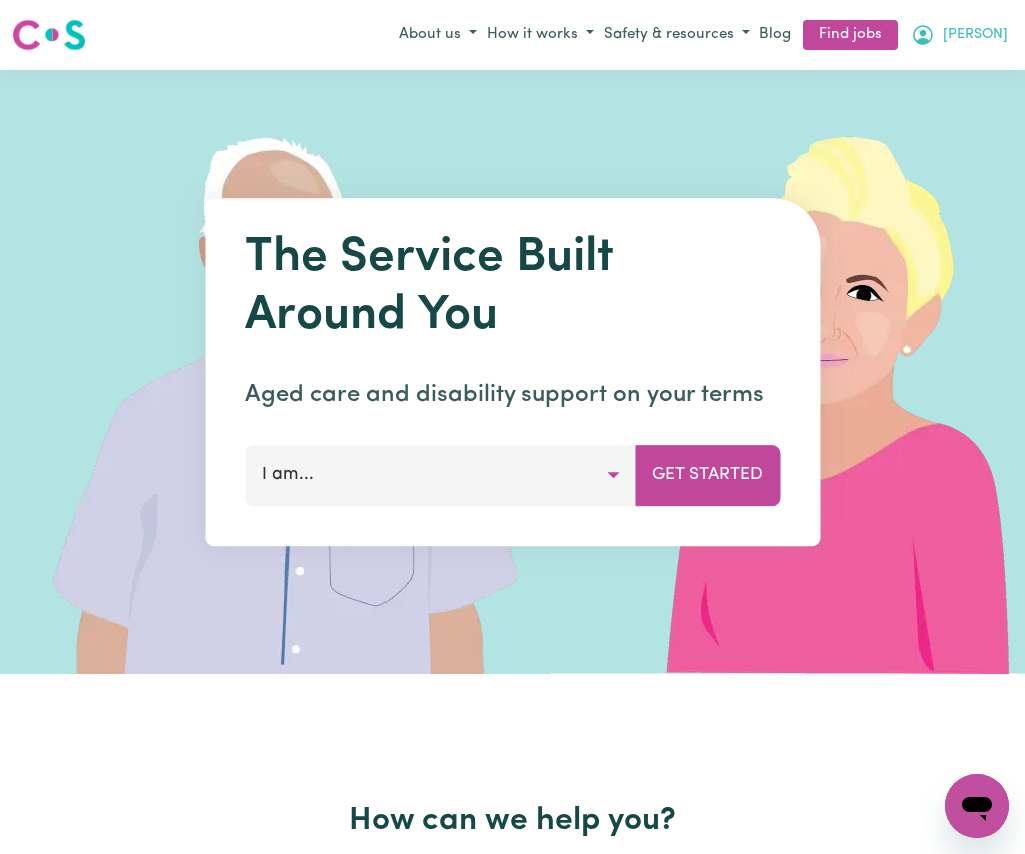 click on "[PERSON]" at bounding box center [959, 35] 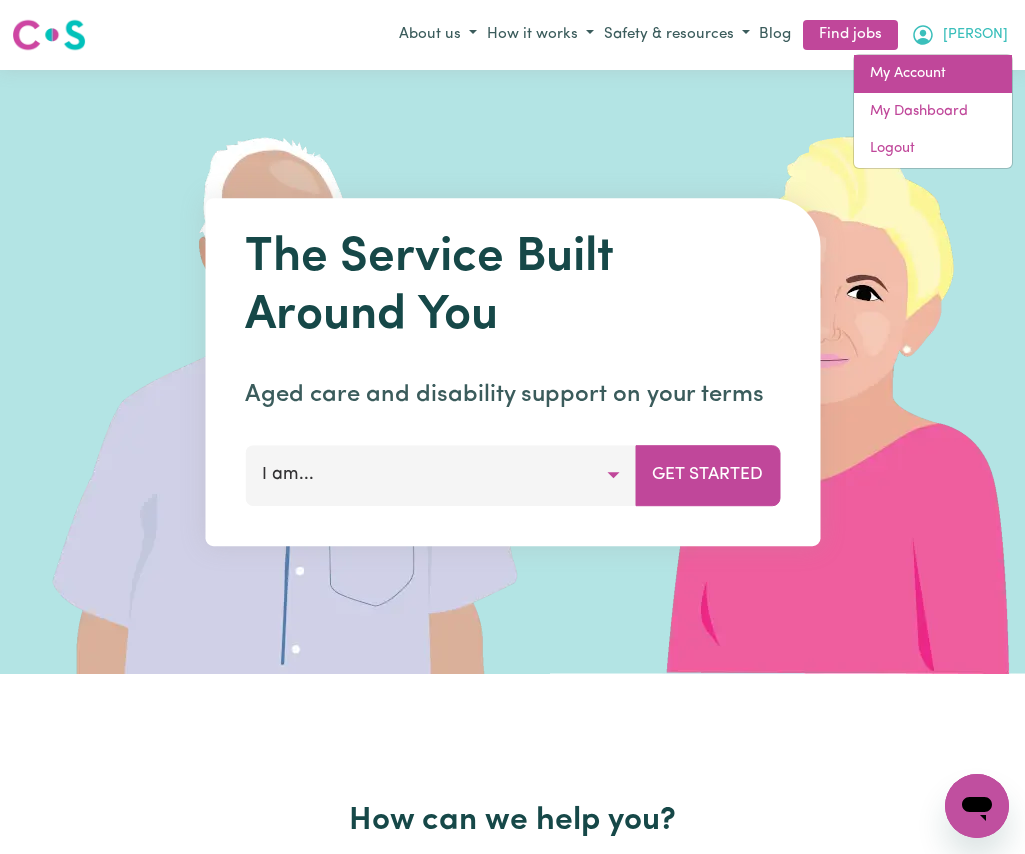 click on "My Account" at bounding box center [933, 74] 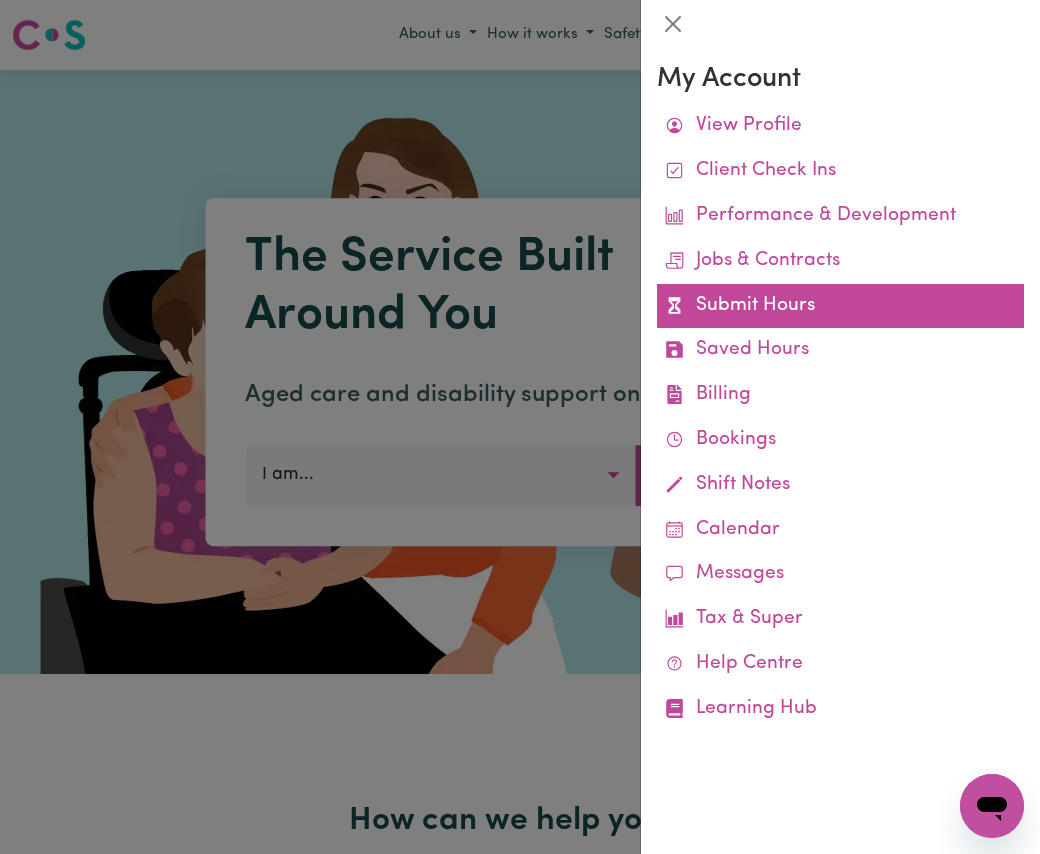 click on "Submit Hours" at bounding box center (840, 306) 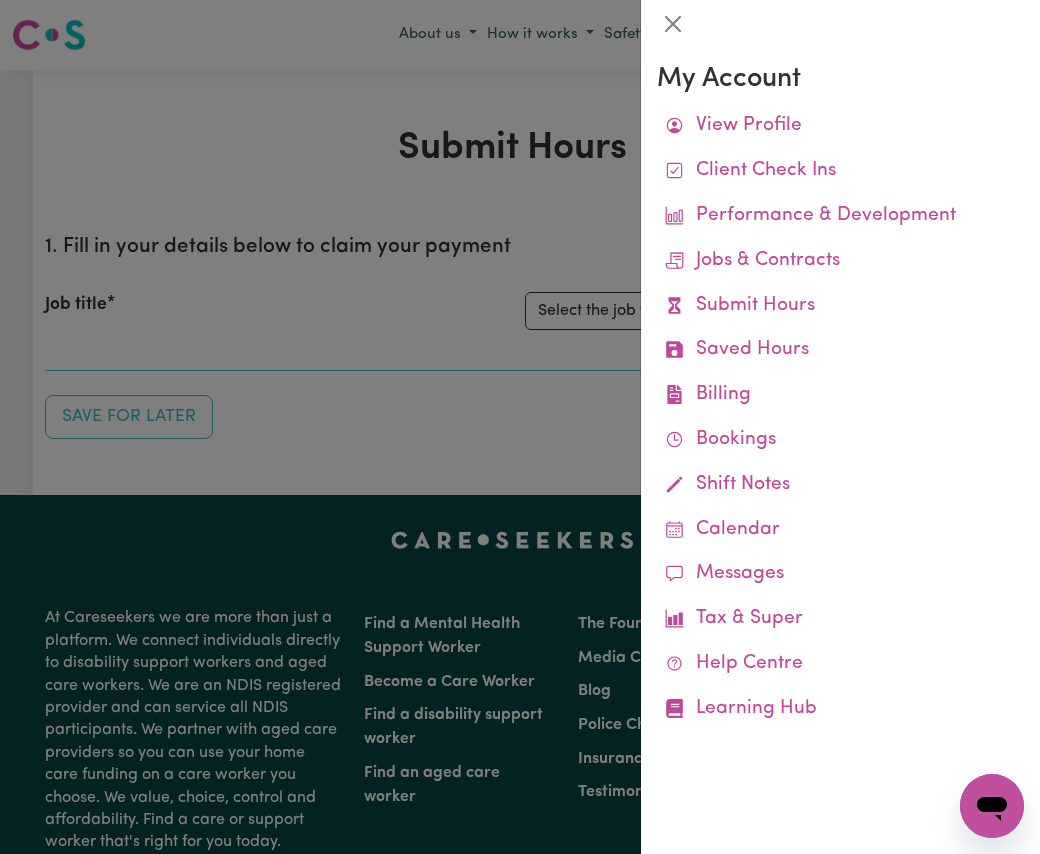 click at bounding box center [520, 427] 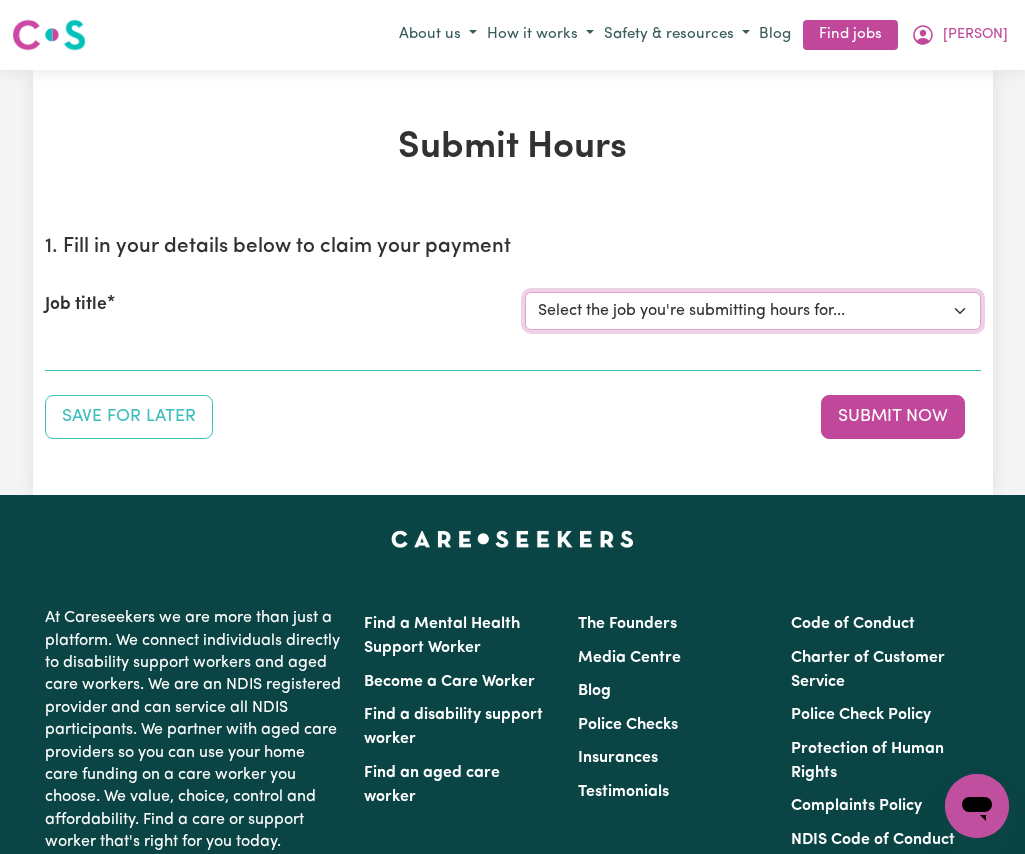 click on "Select the job you're submitting hours for... [PERSON] Seeking Mature, Proactive Support Worker for Independent Living Support [PERSON] Domestic Assistance and Meal Prep - Kingsford [PERSON] Female Support Worker Needed Every Monday Afternoon In Erskineville, NSW [PERSON] Support Worker for a 50 year old female in Kingsford for Community & Social Participation [PERSON] Support Worker Worker required [PERSON] Female Support Worker Needed For Community Access In Paddington, NSW [PERSON] Support Worker Needed In Mascot, NSW for Social Companionship and Skills Development [PERSON] Support Worker Needed For Community Access In Lower North Shore, NSW" at bounding box center [753, 311] 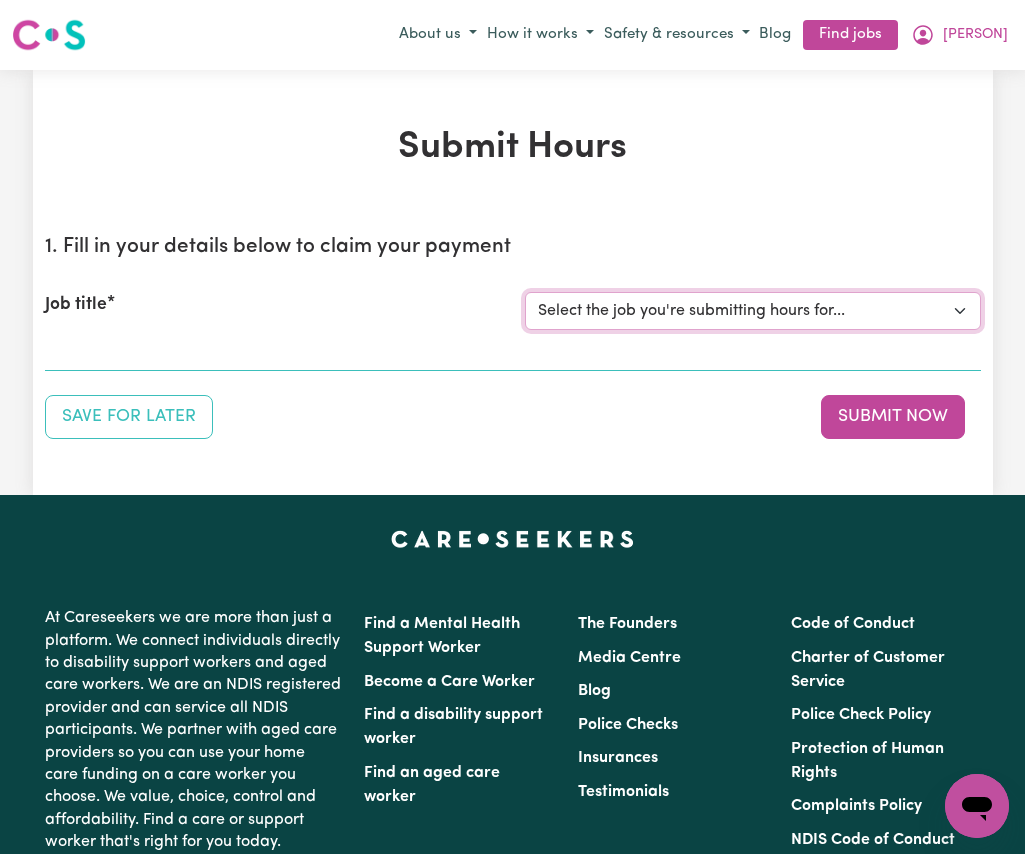 select on "[NUMBER]" 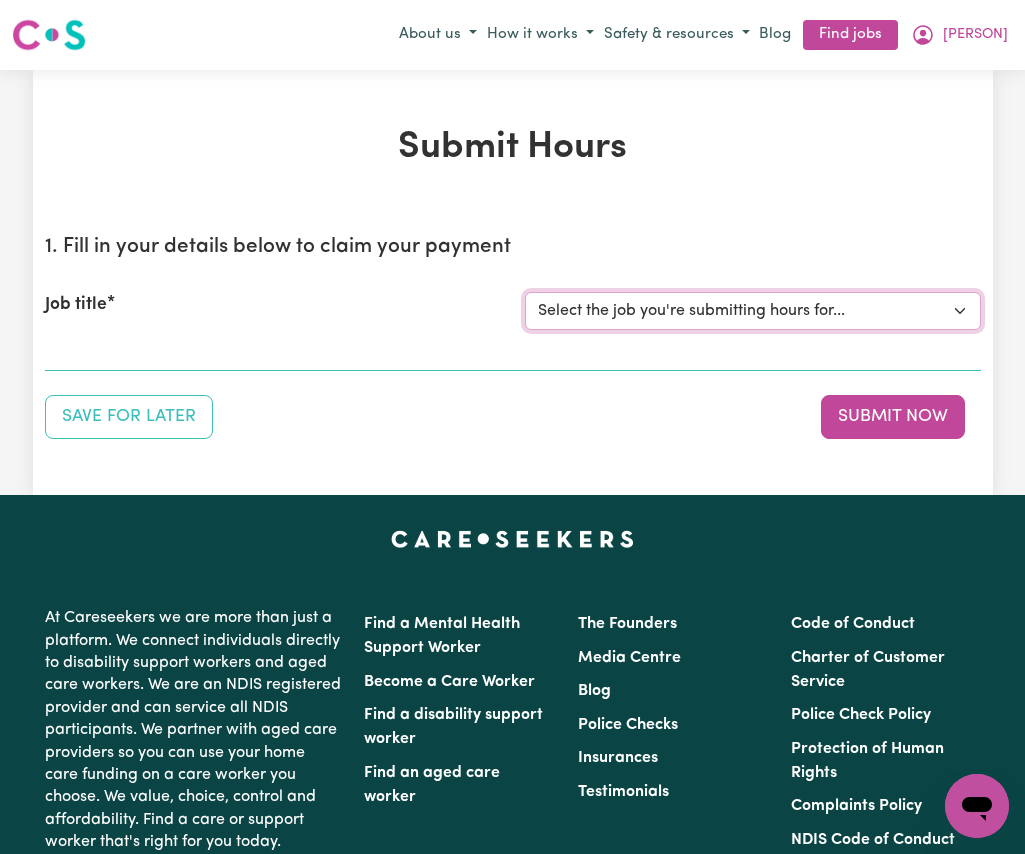 click on "Select the job you're submitting hours for... [PERSON] Seeking Mature, Proactive Support Worker for Independent Living Support [PERSON] Domestic Assistance and Meal Prep - Kingsford [PERSON] Female Support Worker Needed Every Monday Afternoon In Erskineville, NSW [PERSON] Support Worker for a 50 year old female in Kingsford for Community & Social Participation [PERSON] Support Worker Worker required [PERSON] Female Support Worker Needed For Community Access In Paddington, NSW [PERSON] Support Worker Needed In Mascot, NSW for Social Companionship and Skills Development [PERSON] Support Worker Needed For Community Access In Lower North Shore, NSW" at bounding box center (753, 311) 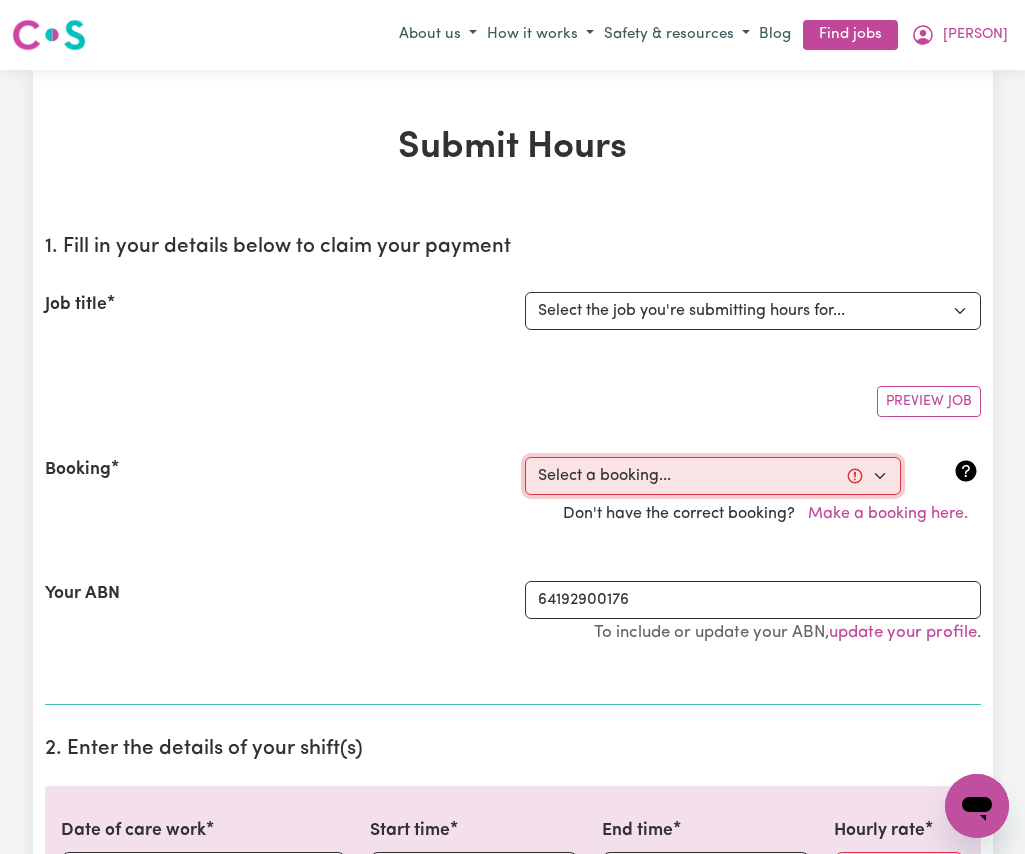 click on "Select a booking... [DAY], [MONTH] [DATE], [YEAR] - [TIME] to [TIME] ([ONE-OFF]) [DAY], [MONTH] [DATE], [YEAR] - [TIME] to [TIME] ([ONE-OFF]) [DAY], [MONTH] [DATE], [YEAR] - [TIME] to [TIME] ([ONE-OFF]) [DAY], [MONTH] [DATE], [YEAR] - [TIME] to [TIME] ([ONE-OFF]) [DAY], [MONTH] [DATE], [YEAR] - [TIME] to [TIME] ([ONE-OFF]) [DAY], [MONTH] [DATE], [YEAR] - [TIME] to [TIME] ([ONE-OFF]) [DAY], [MONTH] [DATE], [YEAR] - [TIME] to [TIME] ([ONE-OFF]) [DAY], [MONTH] [DATE], [YEAR] - [TIME] to [TIME] ([ONE-OFF]) [DAY], [MONTH] [DATE], [YEAR] - [TIME] to [TIME] ([ONE-OFF])" at bounding box center (713, 476) 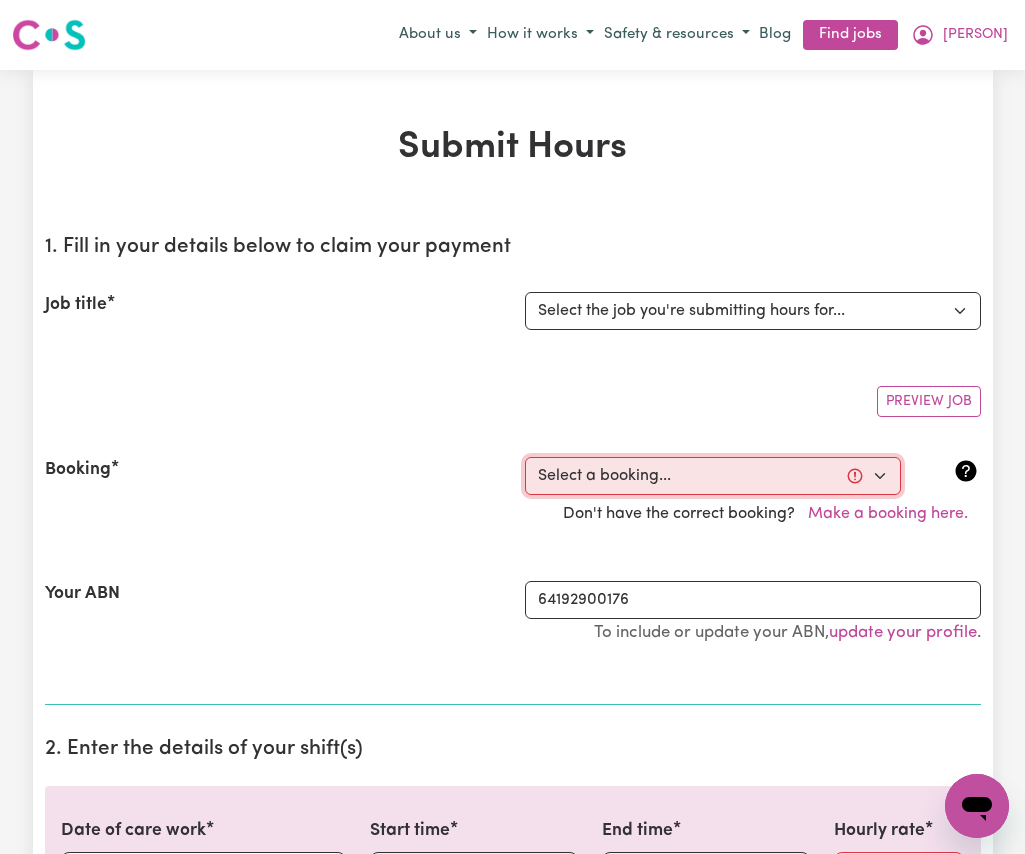 select on "[NUMBER]" 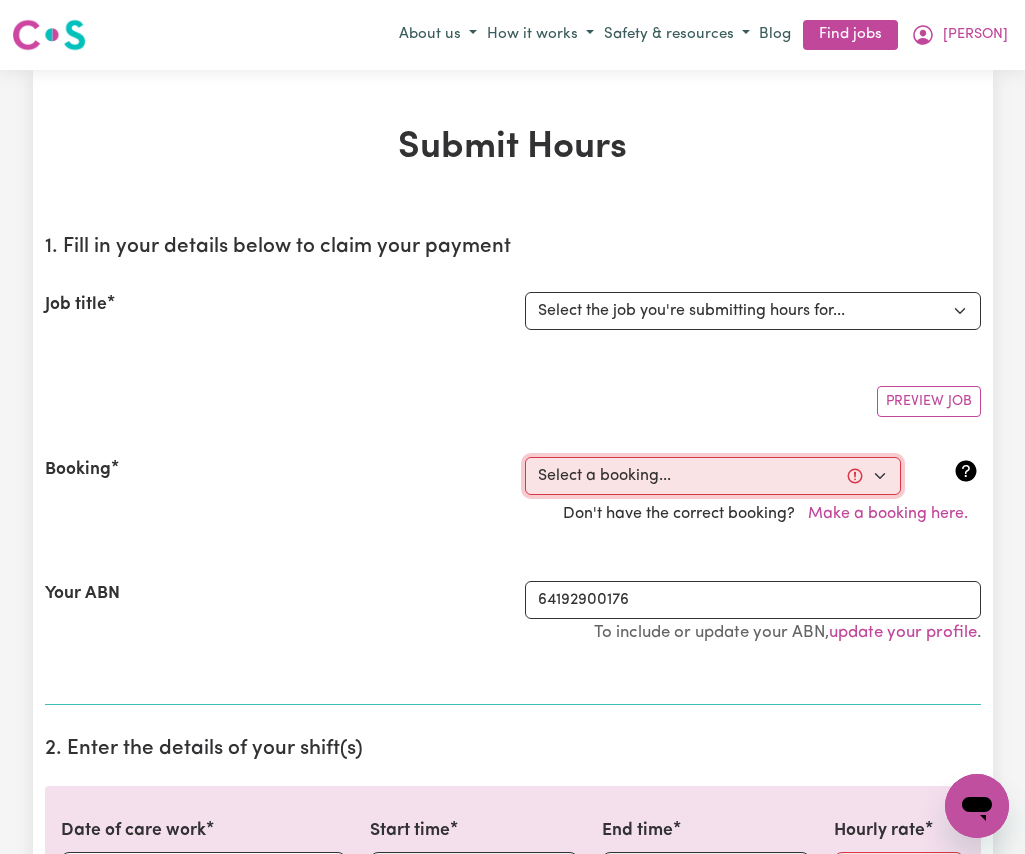 click on "Select a booking... [DAY], [MONTH] [DATE], [YEAR] - [TIME] to [TIME] ([ONE-OFF]) [DAY], [MONTH] [DATE], [YEAR] - [TIME] to [TIME] ([ONE-OFF]) [DAY], [MONTH] [DATE], [YEAR] - [TIME] to [TIME] ([ONE-OFF]) [DAY], [MONTH] [DATE], [YEAR] - [TIME] to [TIME] ([ONE-OFF]) [DAY], [MONTH] [DATE], [YEAR] - [TIME] to [TIME] ([ONE-OFF]) [DAY], [MONTH] [DATE], [YEAR] - [TIME] to [TIME] ([ONE-OFF]) [DAY], [MONTH] [DATE], [YEAR] - [TIME] to [TIME] ([ONE-OFF]) [DAY], [MONTH] [DATE], [YEAR] - [TIME] to [TIME] ([ONE-OFF]) [DAY], [MONTH] [DATE], [YEAR] - [TIME] to [TIME] ([ONE-OFF])" at bounding box center (713, 476) 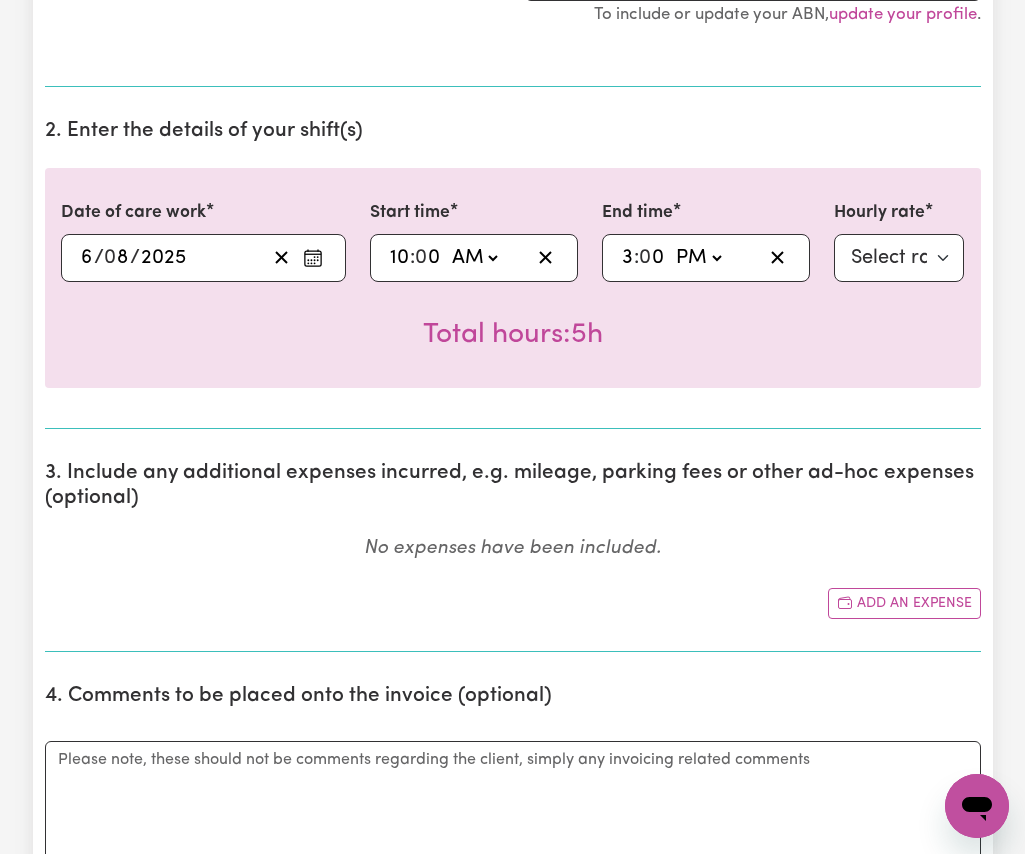 scroll, scrollTop: 700, scrollLeft: 0, axis: vertical 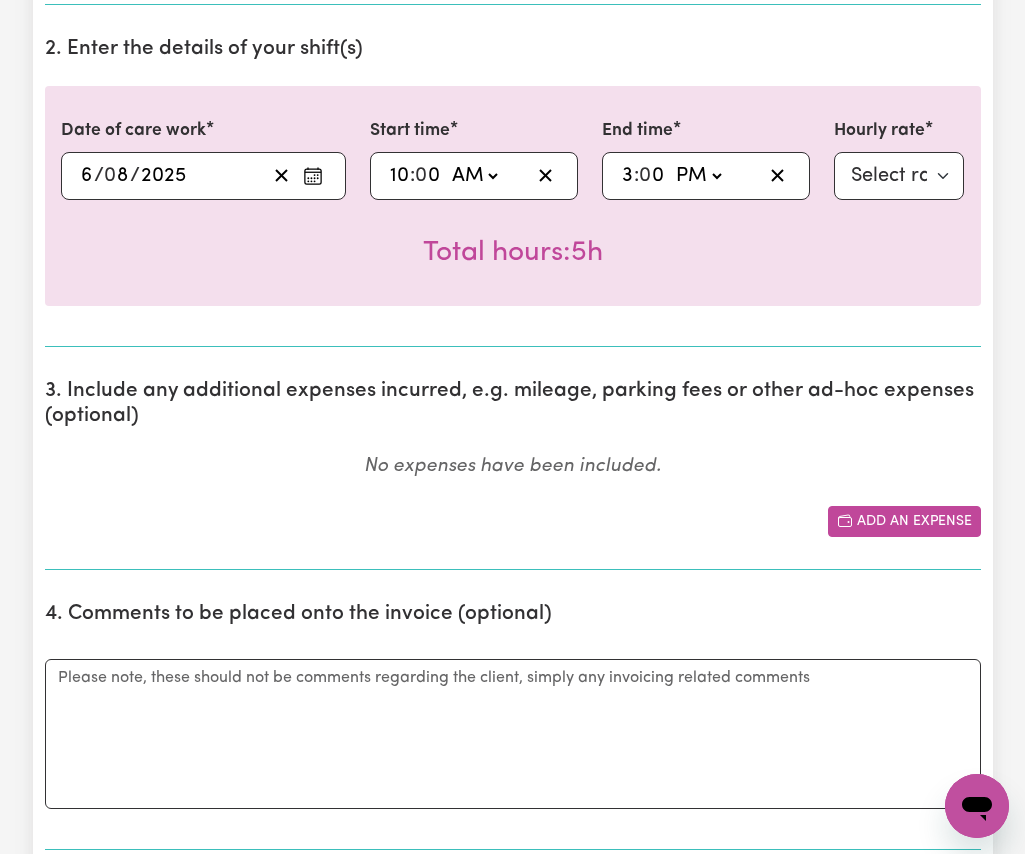 click on "Add an expense" at bounding box center [904, 521] 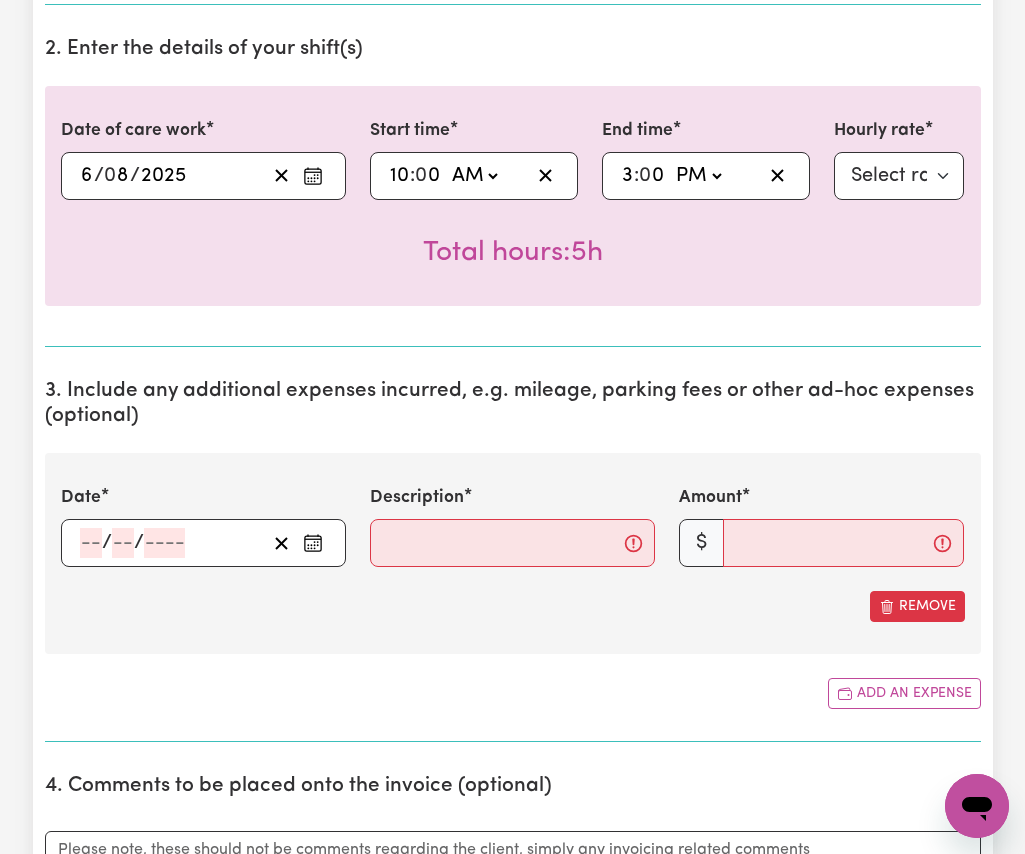 click 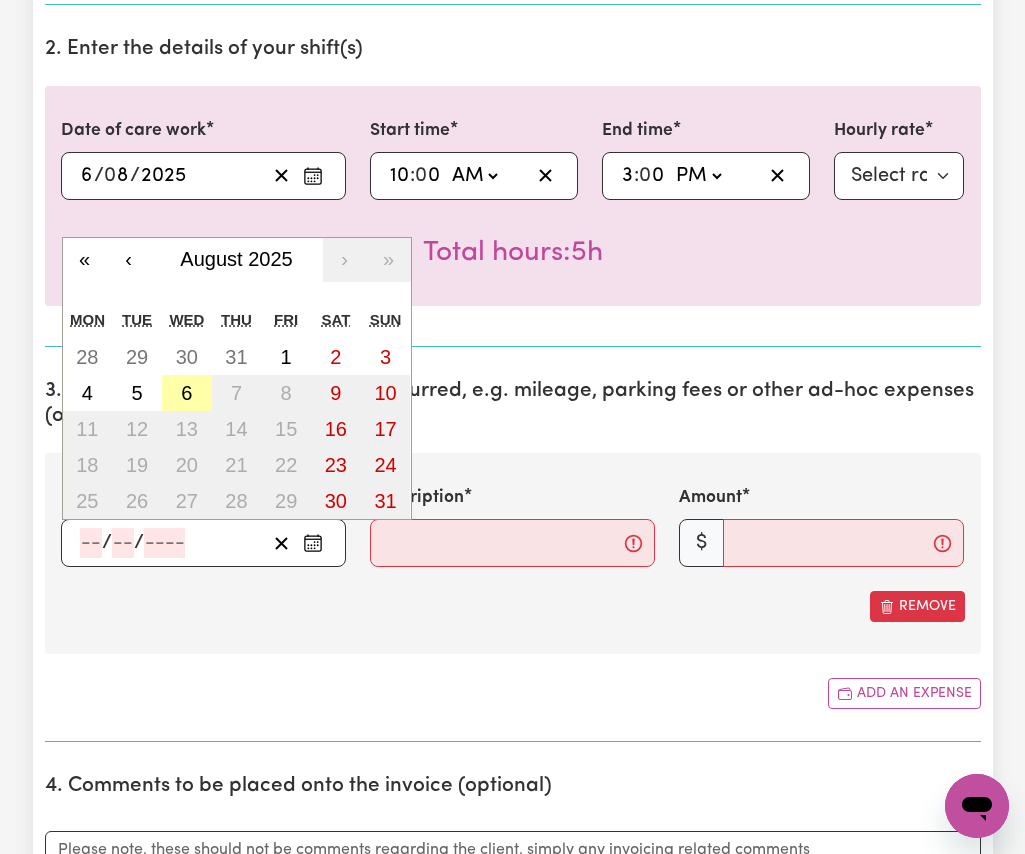 click on "6" at bounding box center (186, 393) 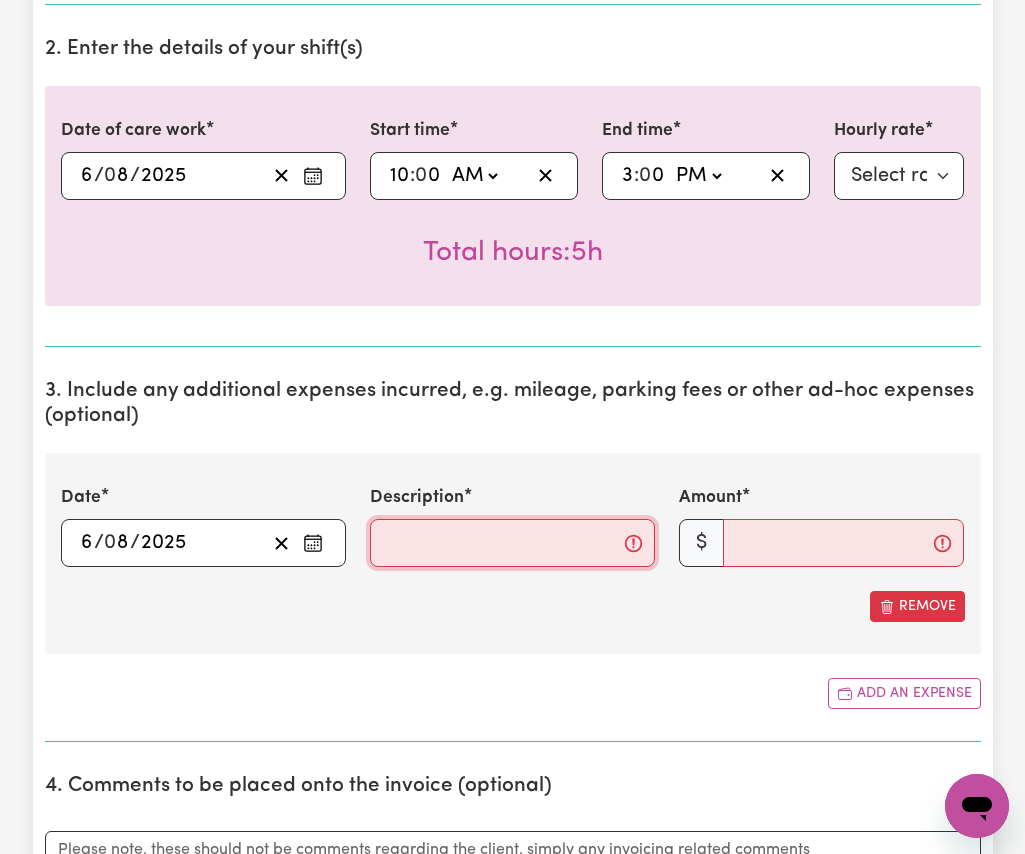 click on "Description" at bounding box center [512, 543] 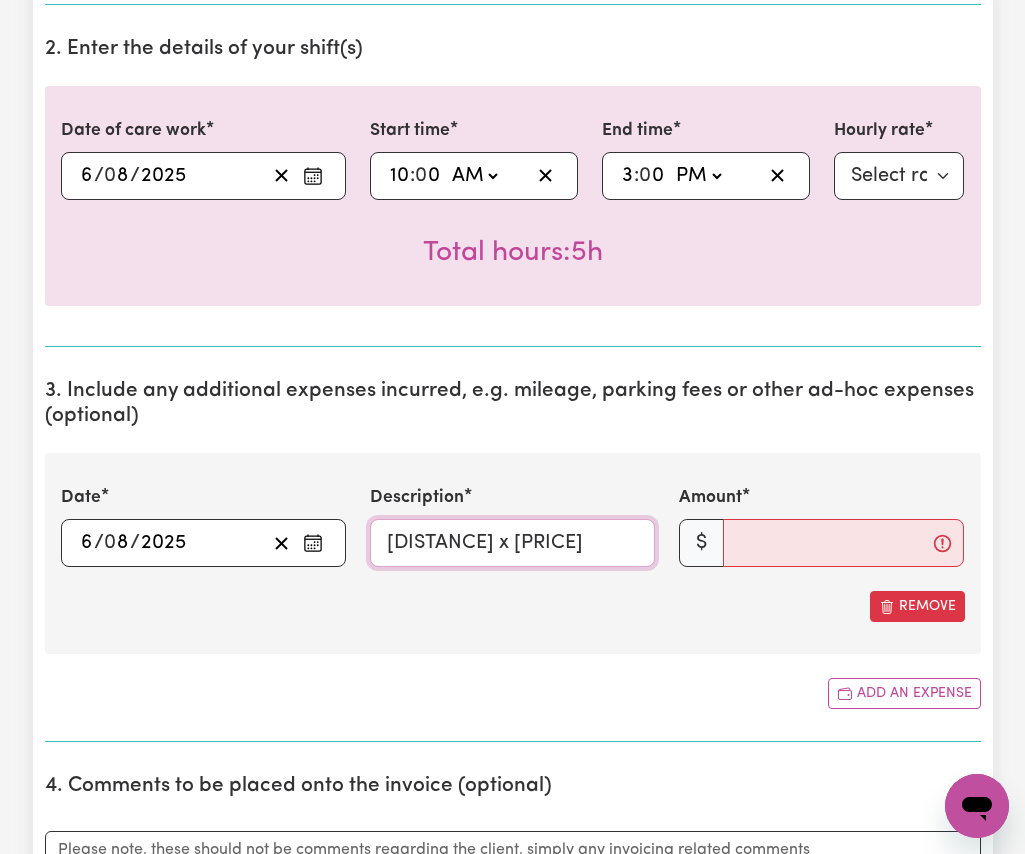 click on "[DISTANCE] x [PRICE]" at bounding box center (512, 543) 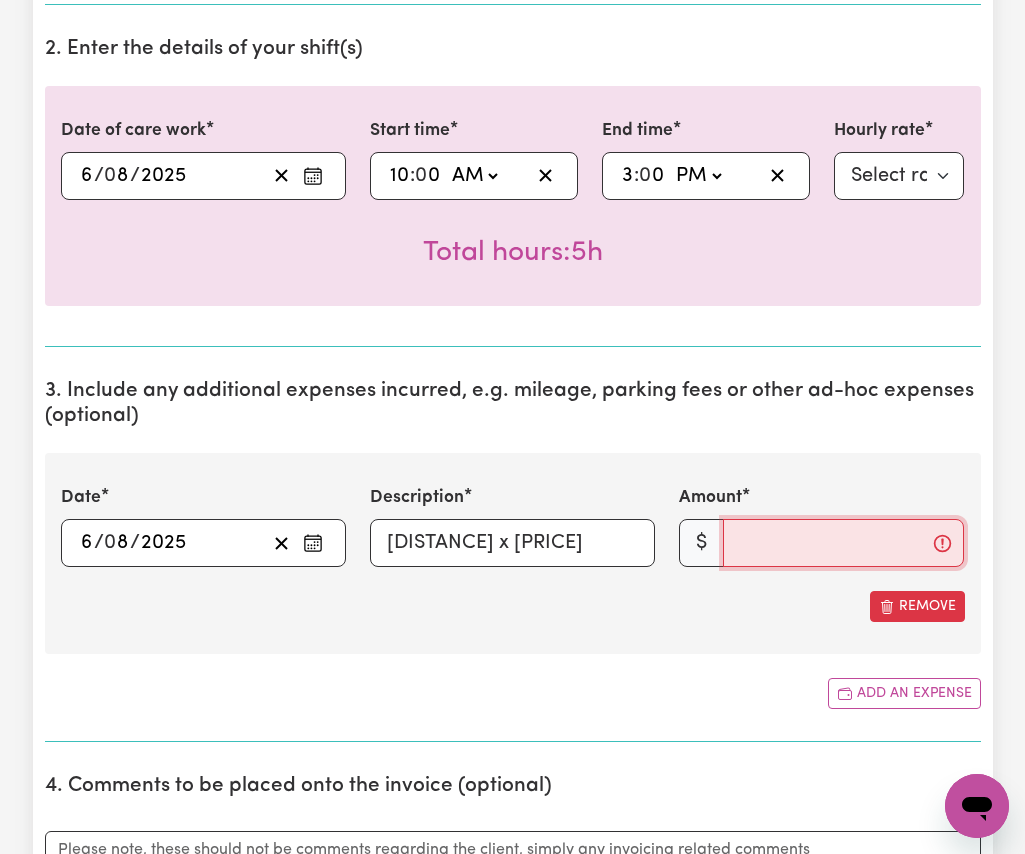 click on "Amount" at bounding box center [843, 543] 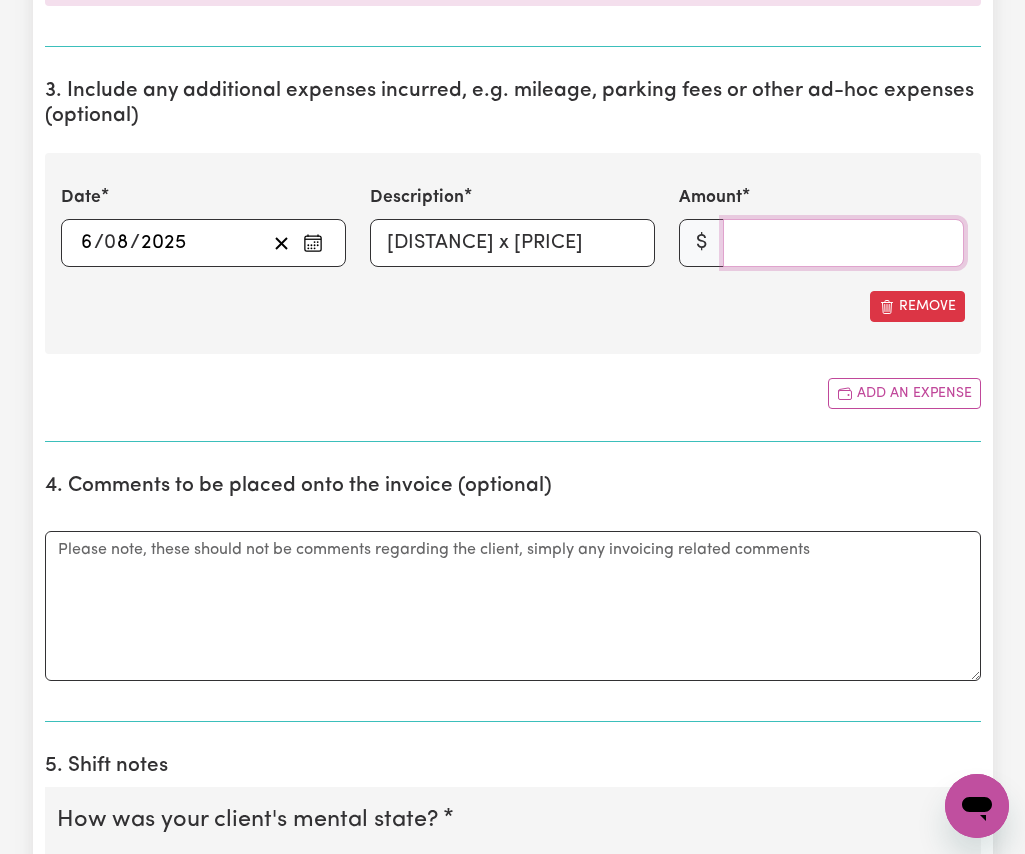 scroll, scrollTop: 1300, scrollLeft: 0, axis: vertical 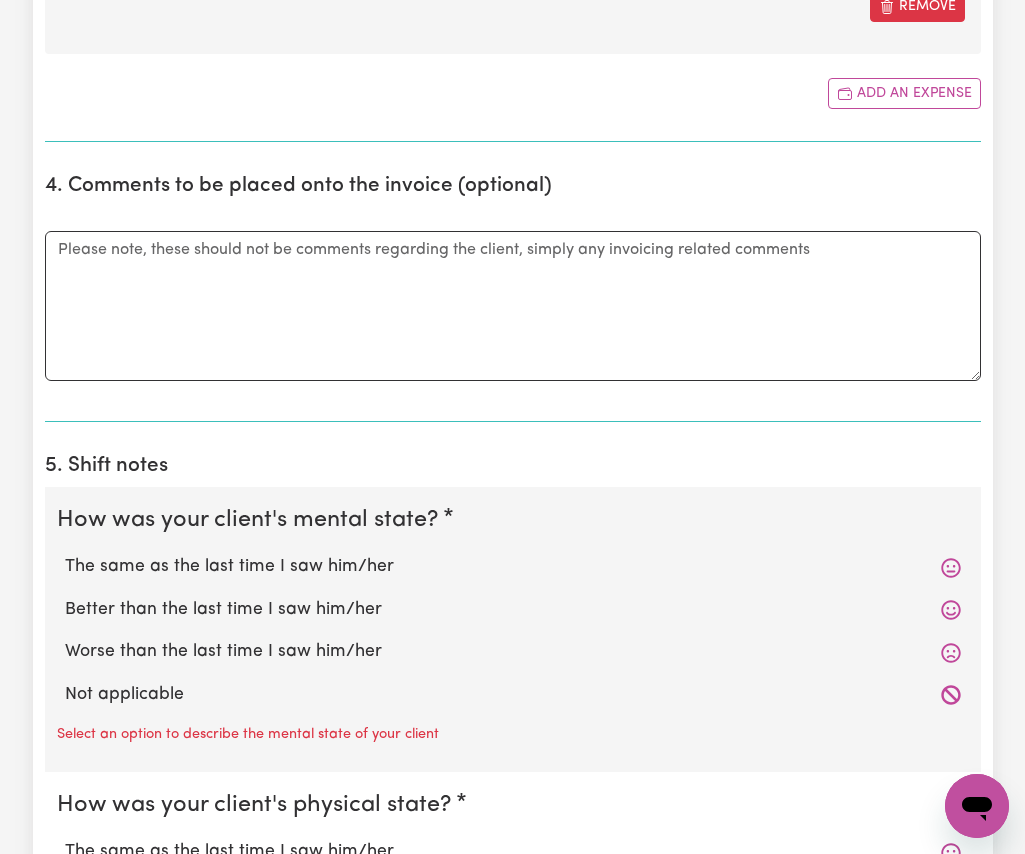 type on "[PRICE]" 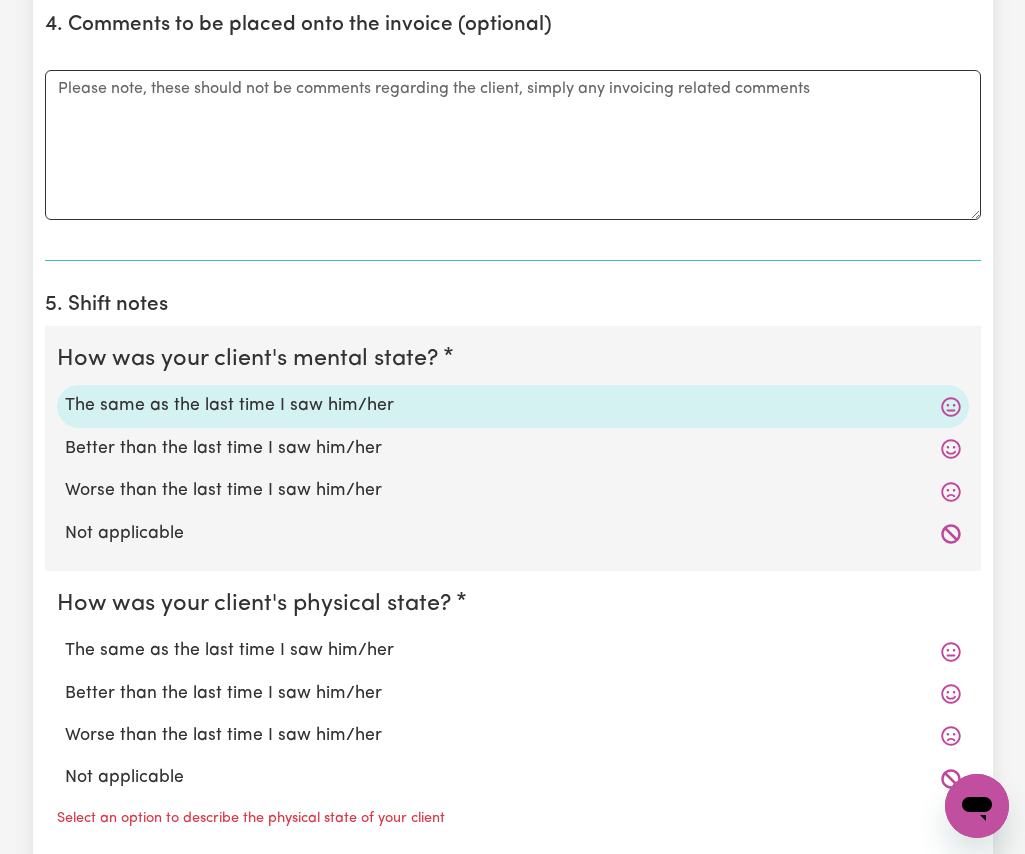 scroll, scrollTop: 1500, scrollLeft: 0, axis: vertical 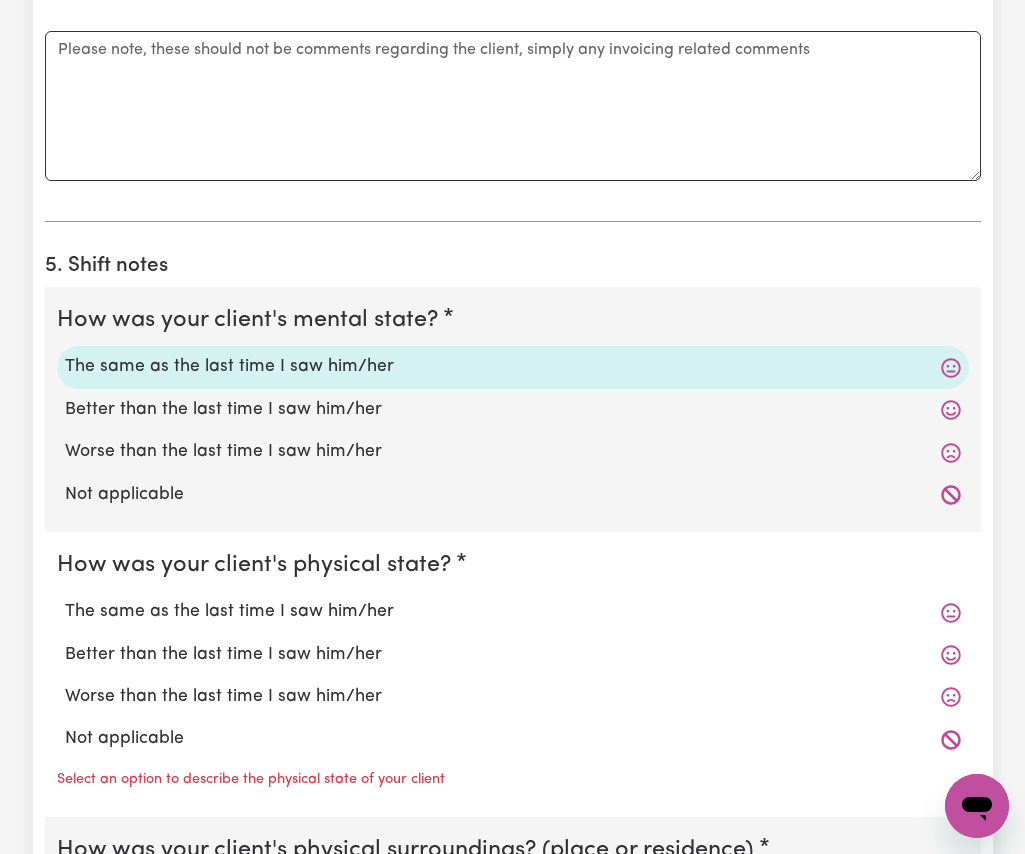 click on "The same as the last time I saw him/her" at bounding box center [513, 612] 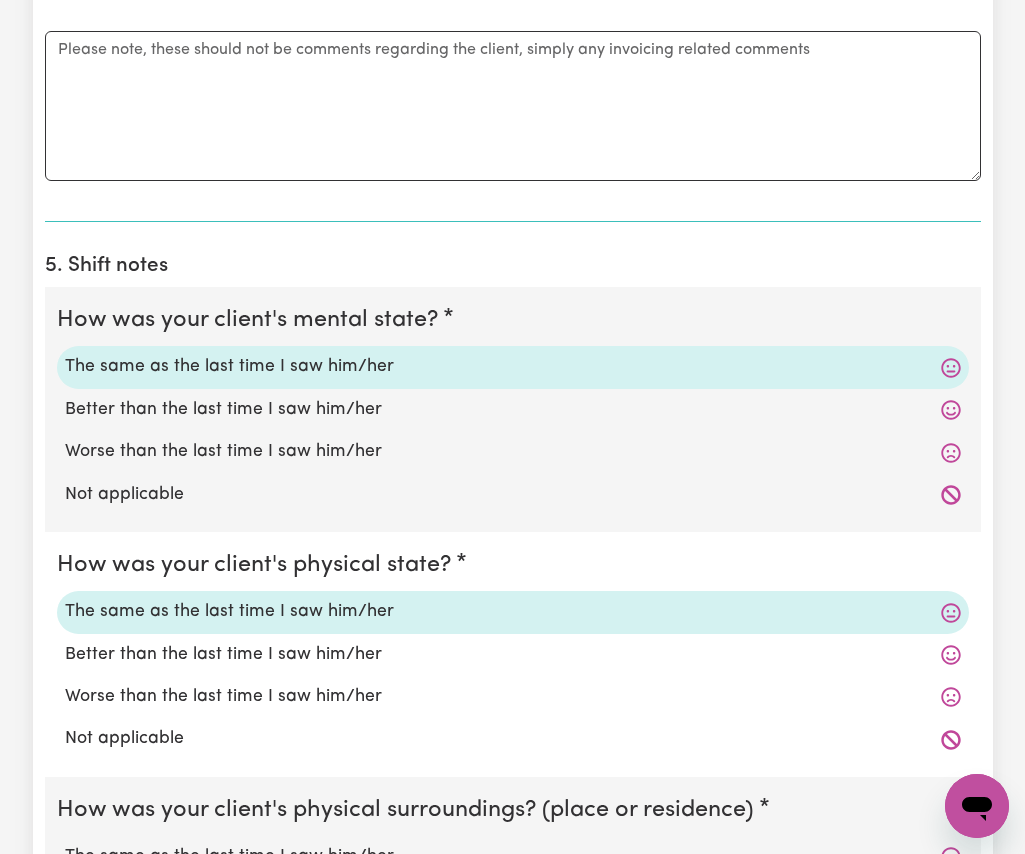 scroll, scrollTop: 1700, scrollLeft: 0, axis: vertical 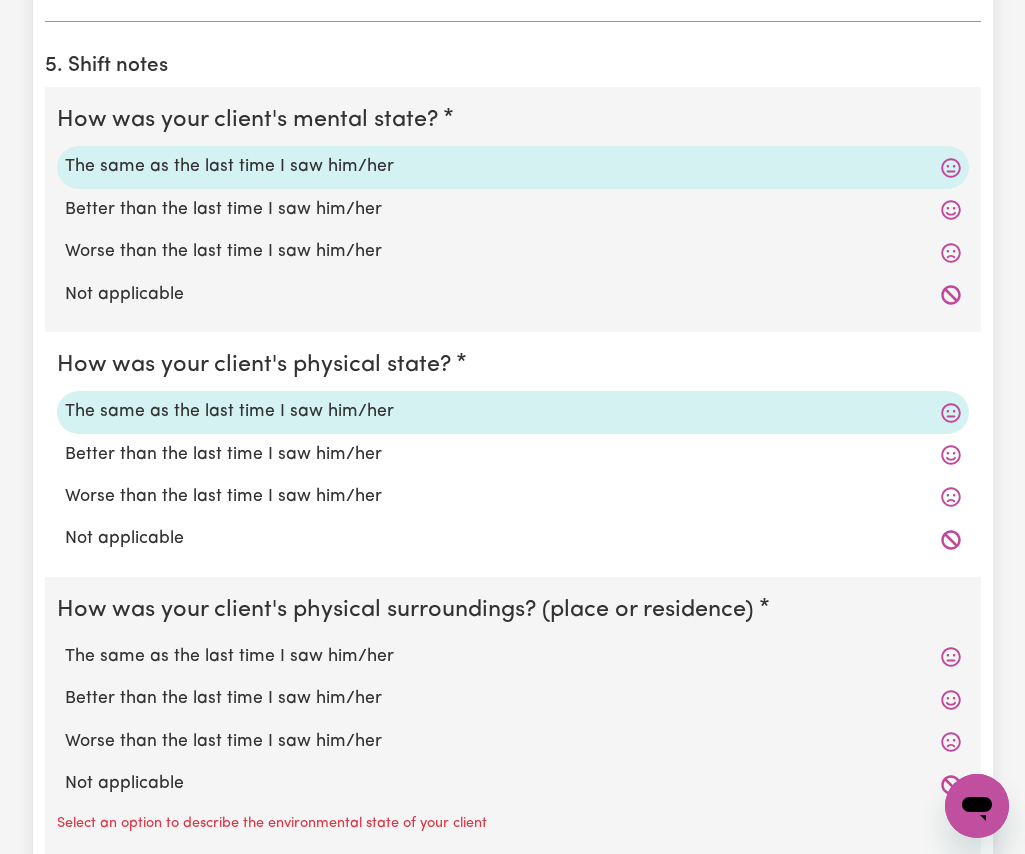 click on "The same as the last time I saw him/her" at bounding box center (513, 657) 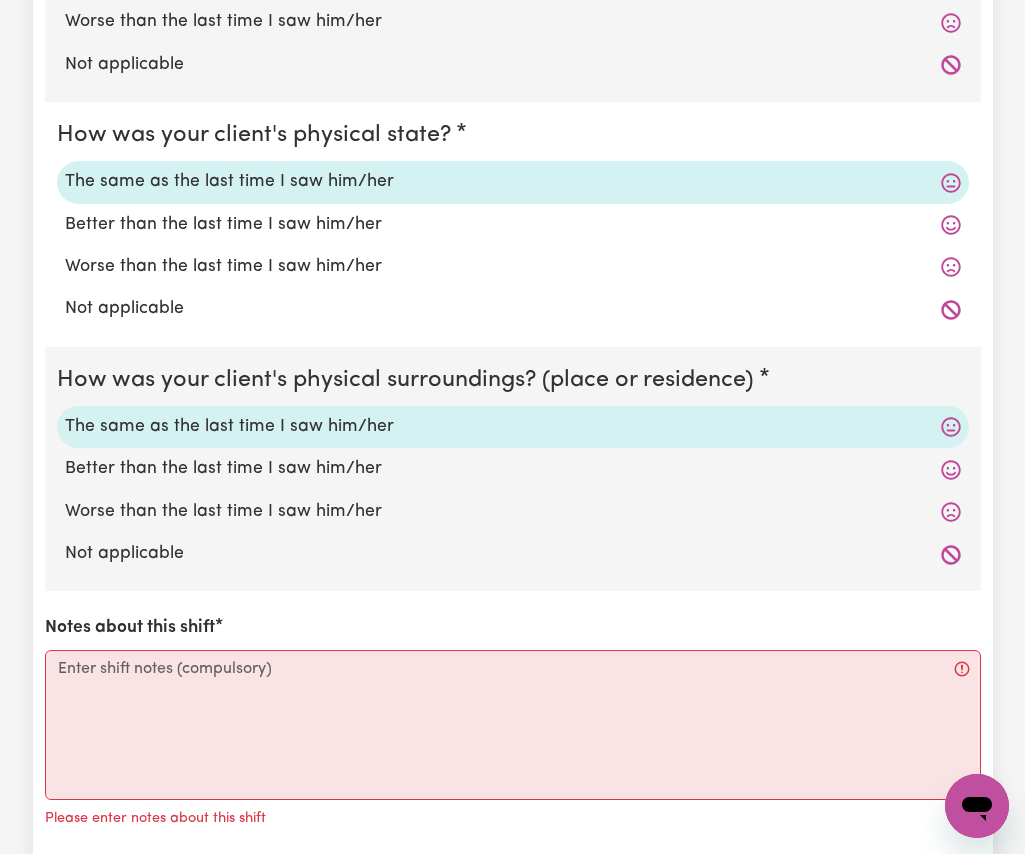 scroll, scrollTop: 2100, scrollLeft: 0, axis: vertical 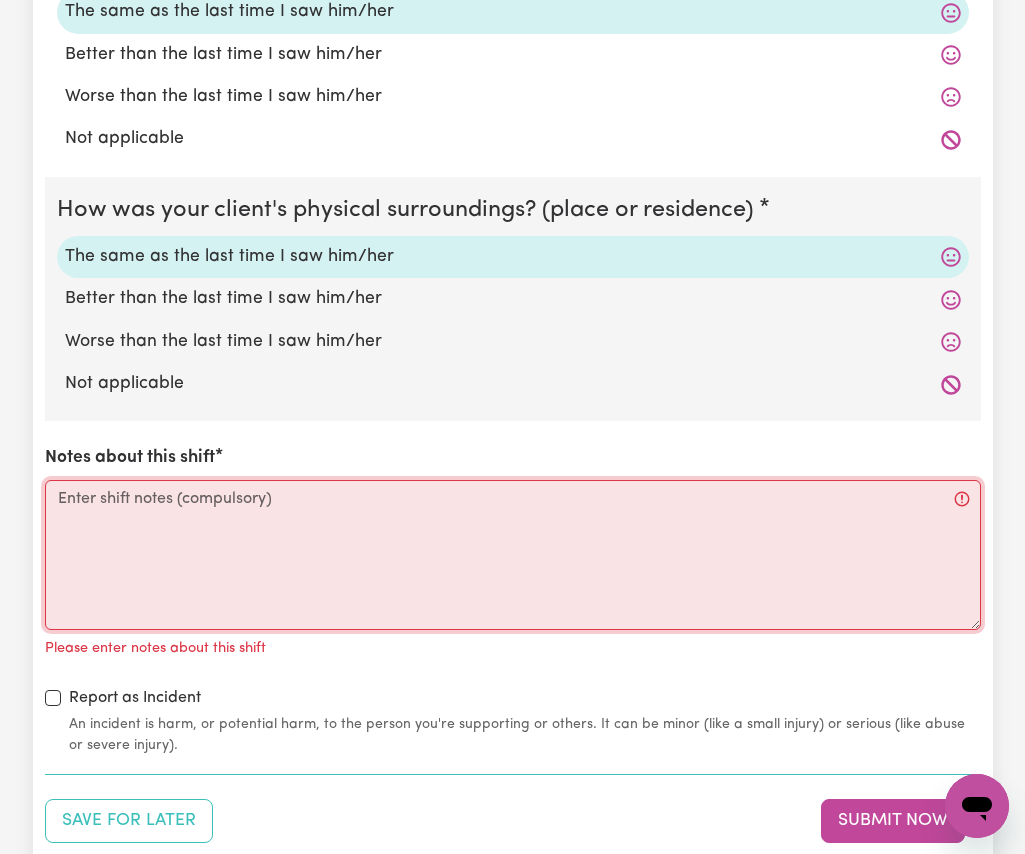 click on "Notes about this shift" at bounding box center [513, 555] 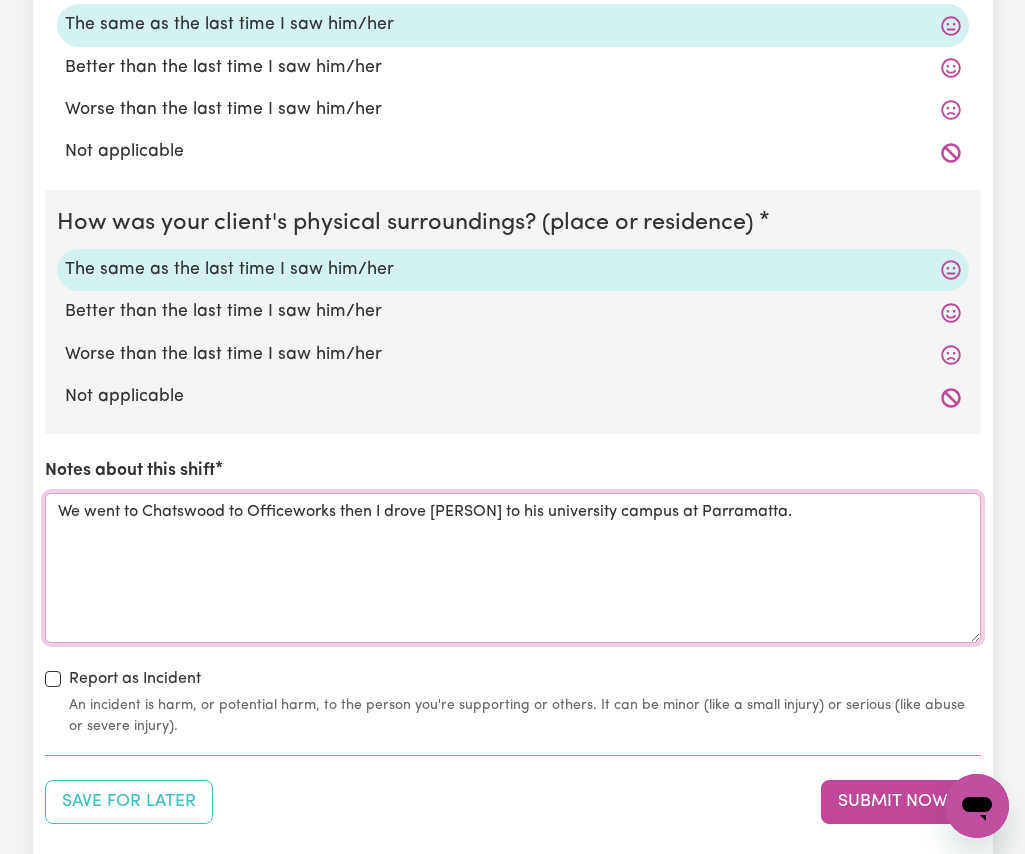 scroll, scrollTop: 2300, scrollLeft: 0, axis: vertical 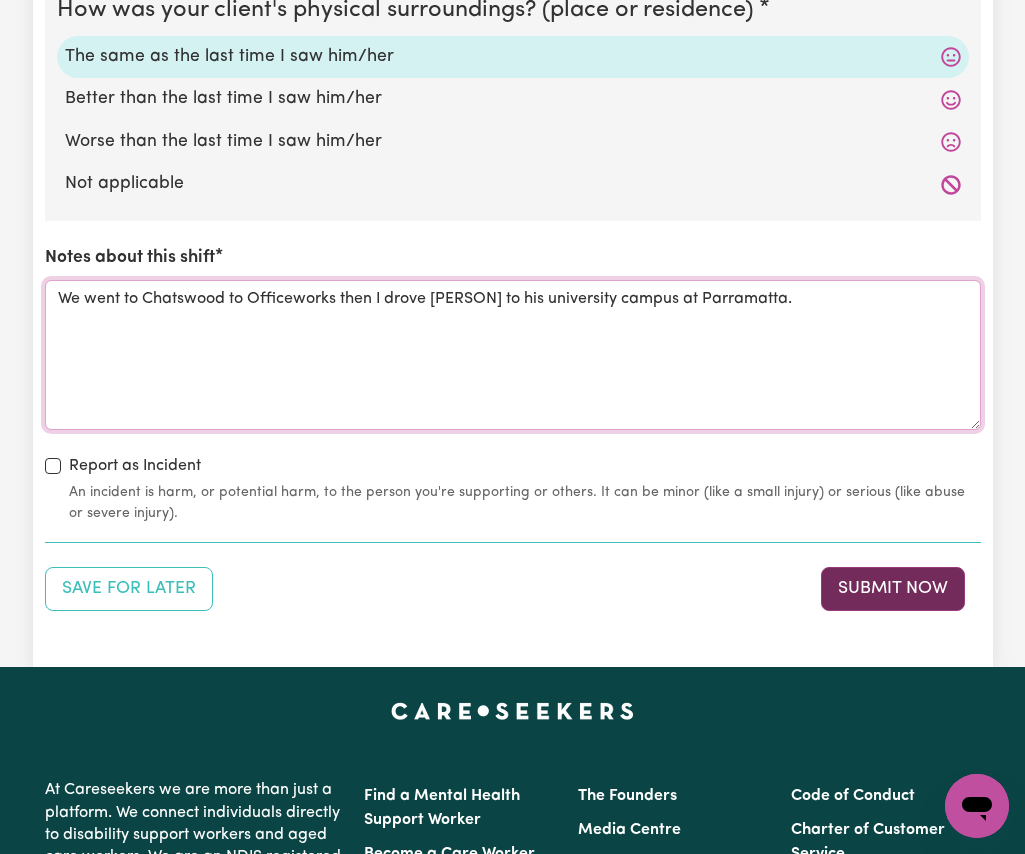 type on "We went to Chatswood to Officeworks then I drove [PERSON] to his university campus at Parramatta." 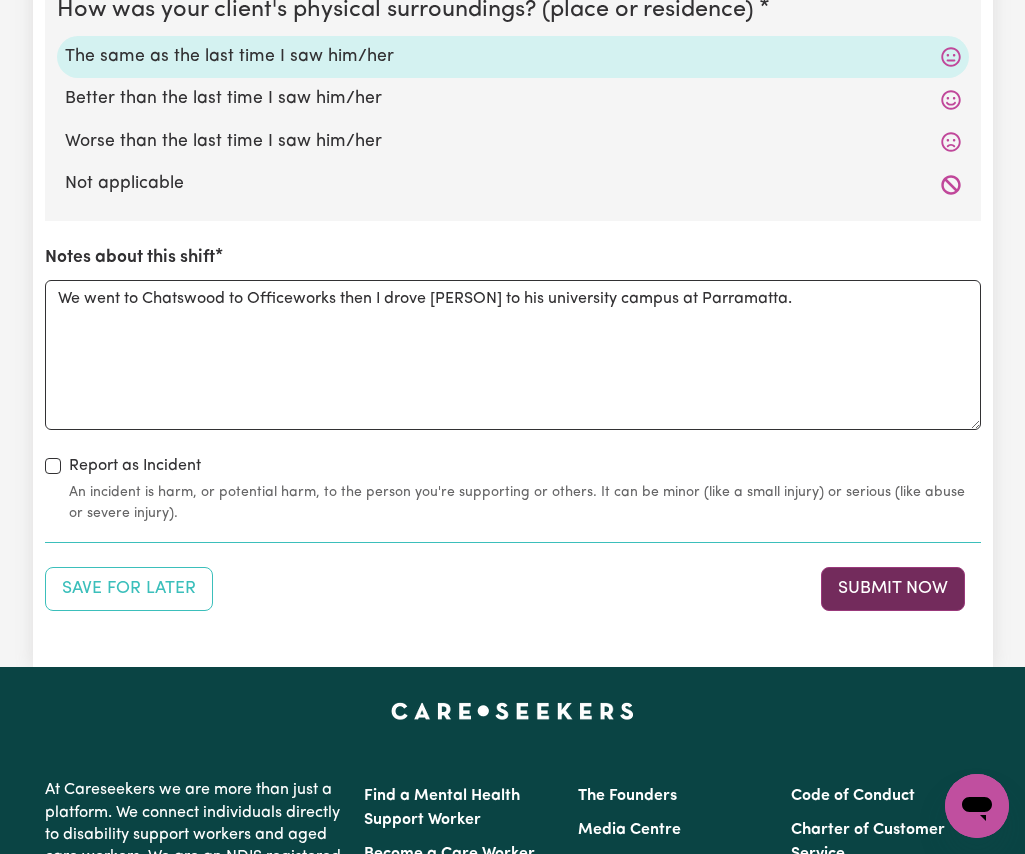 click on "Submit Now" at bounding box center (893, 589) 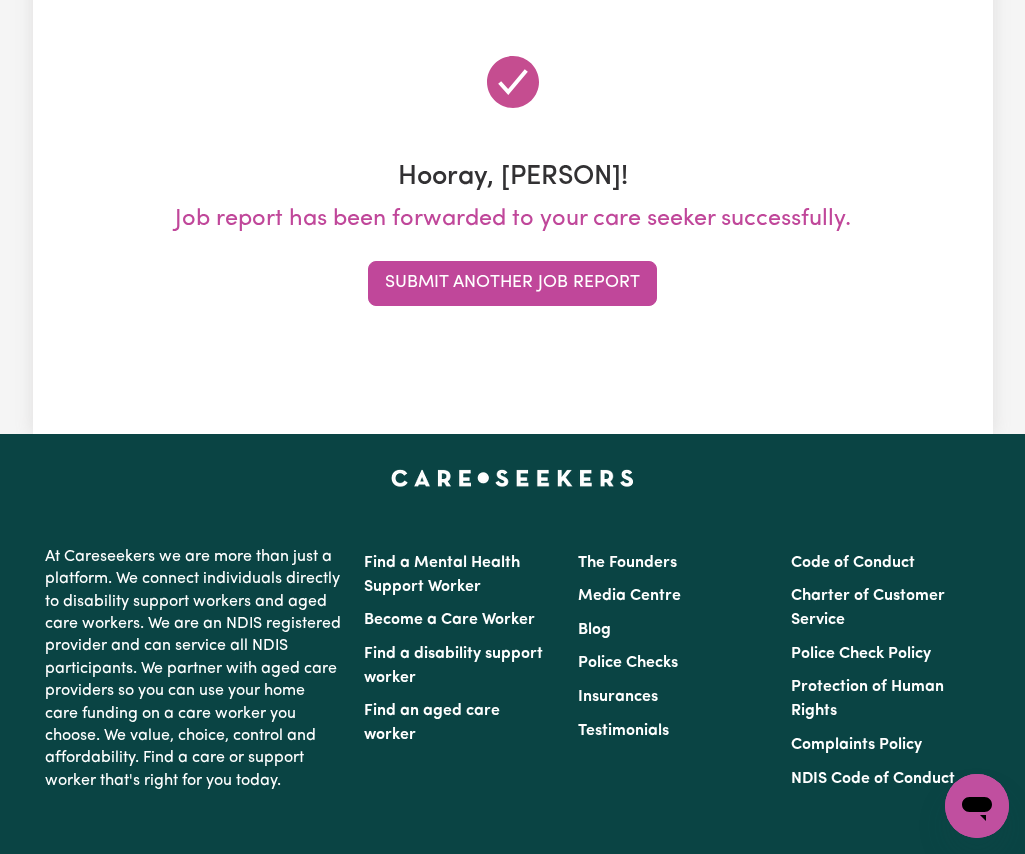 scroll, scrollTop: 0, scrollLeft: 0, axis: both 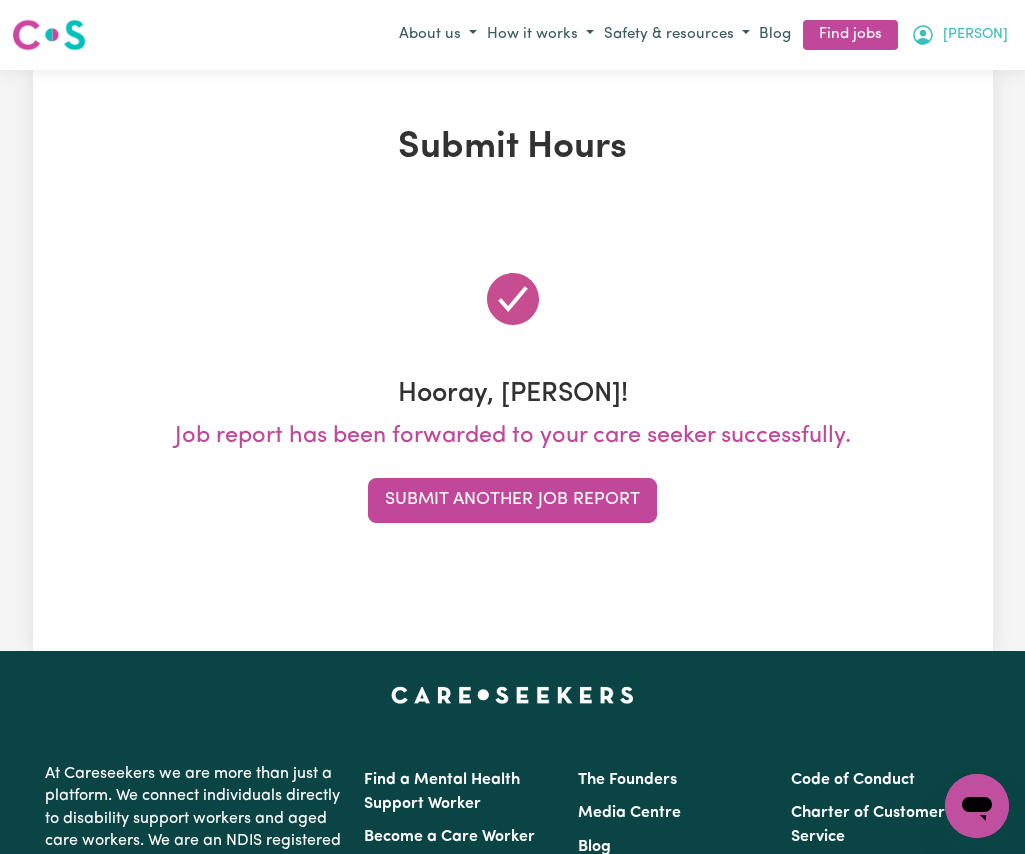 click on "[PERSON]" at bounding box center [975, 35] 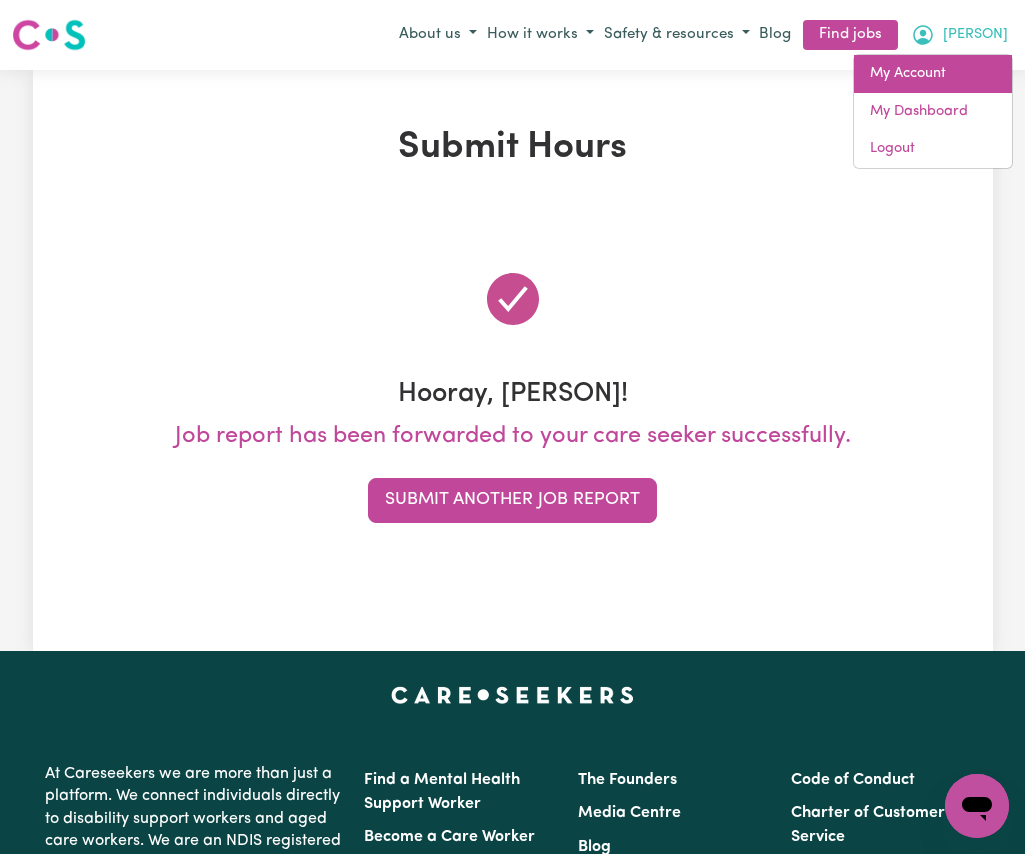 click on "My Account" at bounding box center [933, 74] 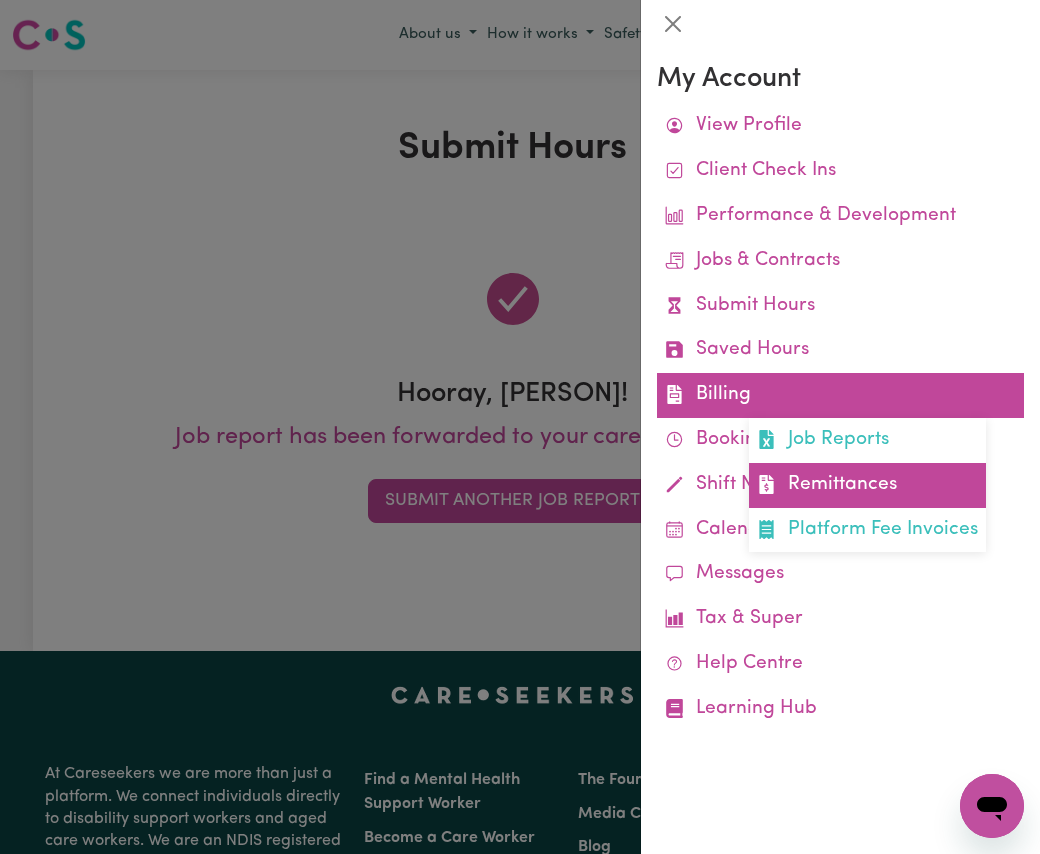 click on "Remittances" at bounding box center (867, 485) 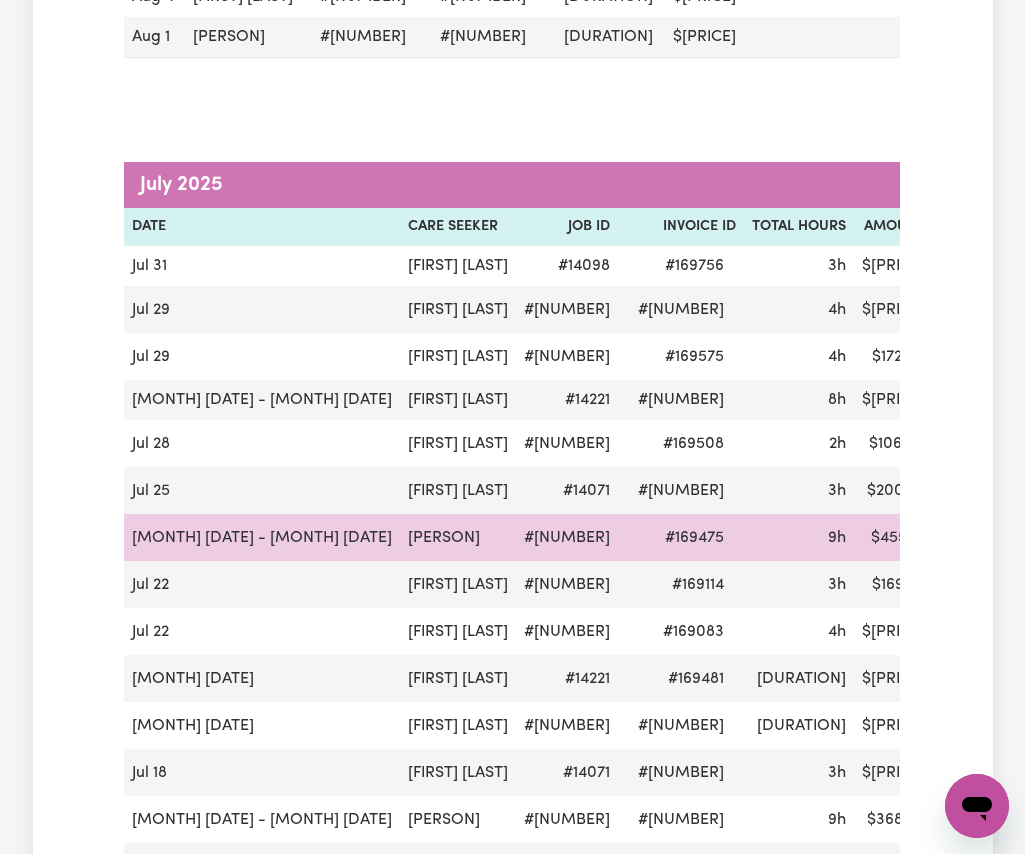 scroll, scrollTop: 100, scrollLeft: 0, axis: vertical 